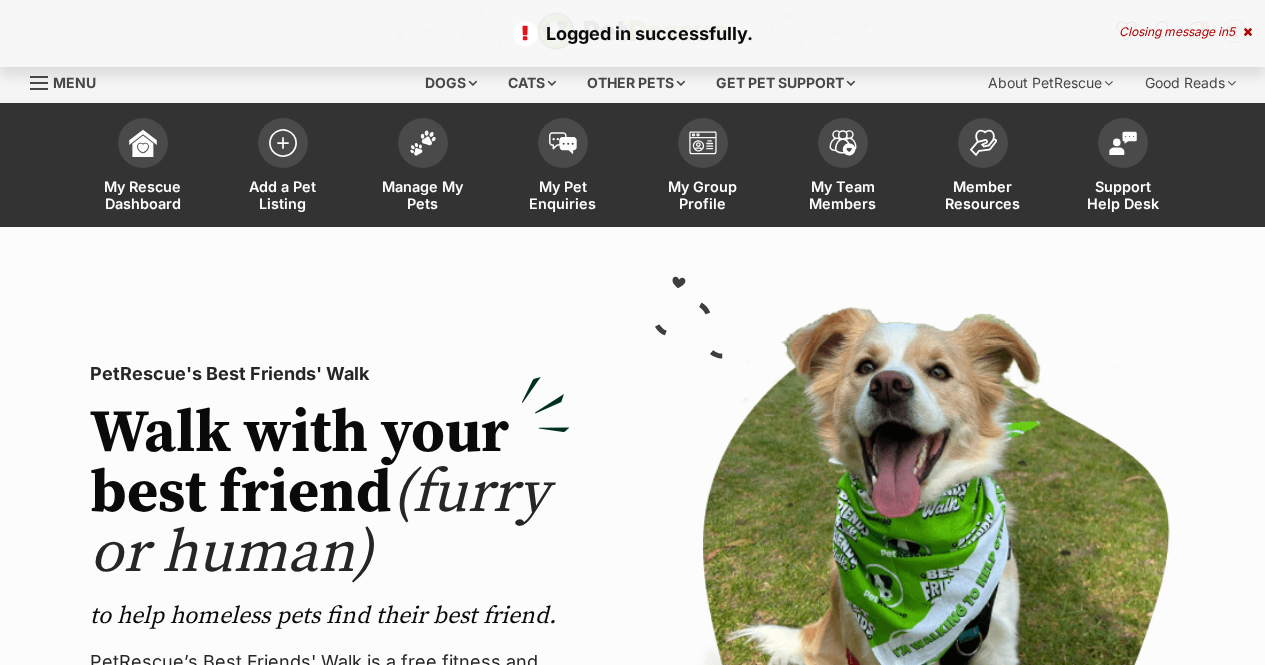 scroll, scrollTop: 0, scrollLeft: 0, axis: both 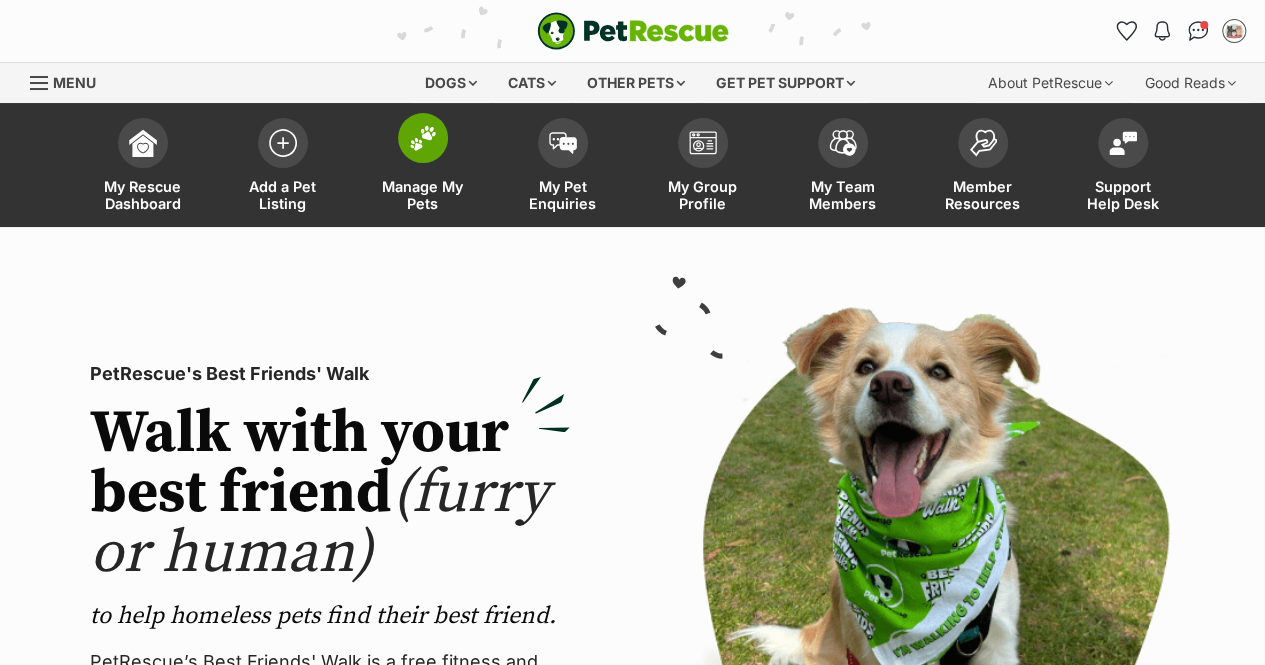 click at bounding box center [423, 138] 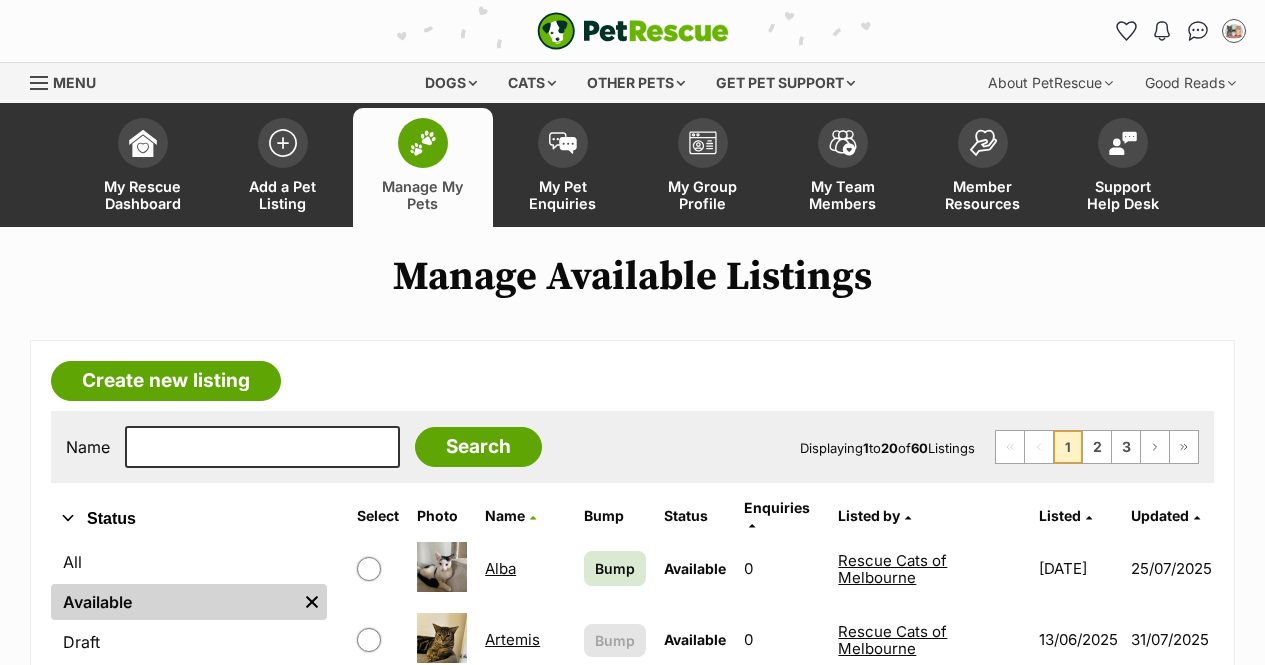 scroll, scrollTop: 0, scrollLeft: 0, axis: both 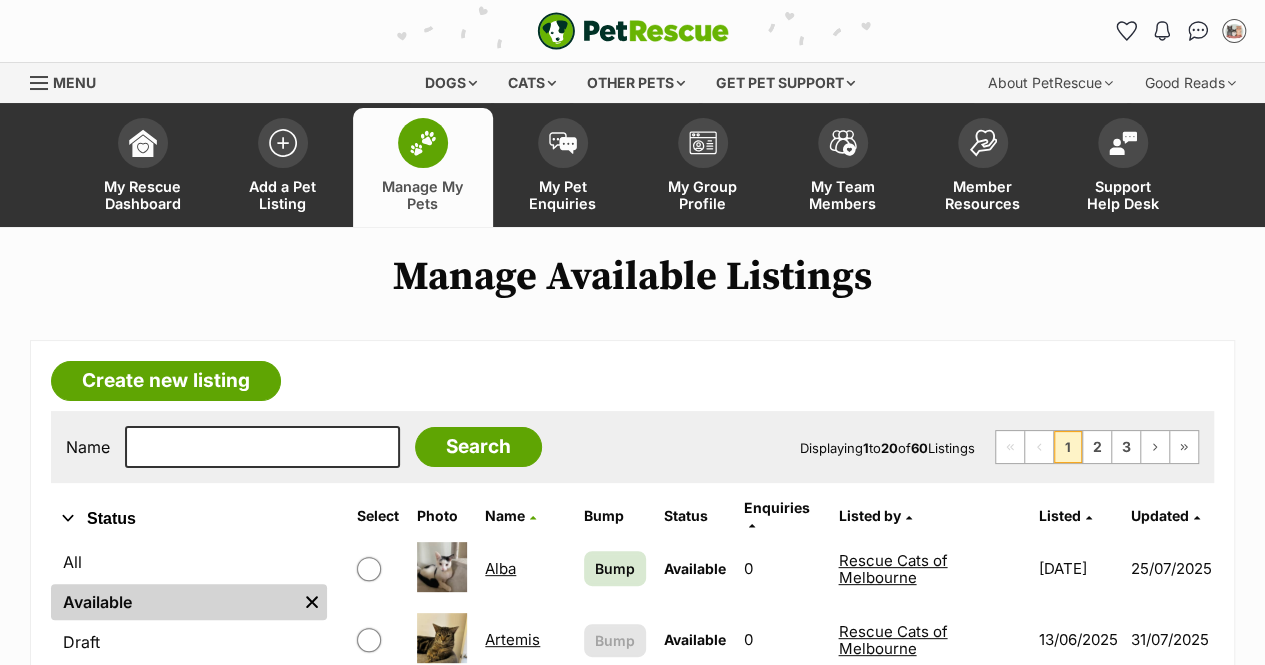 click at bounding box center (262, 447) 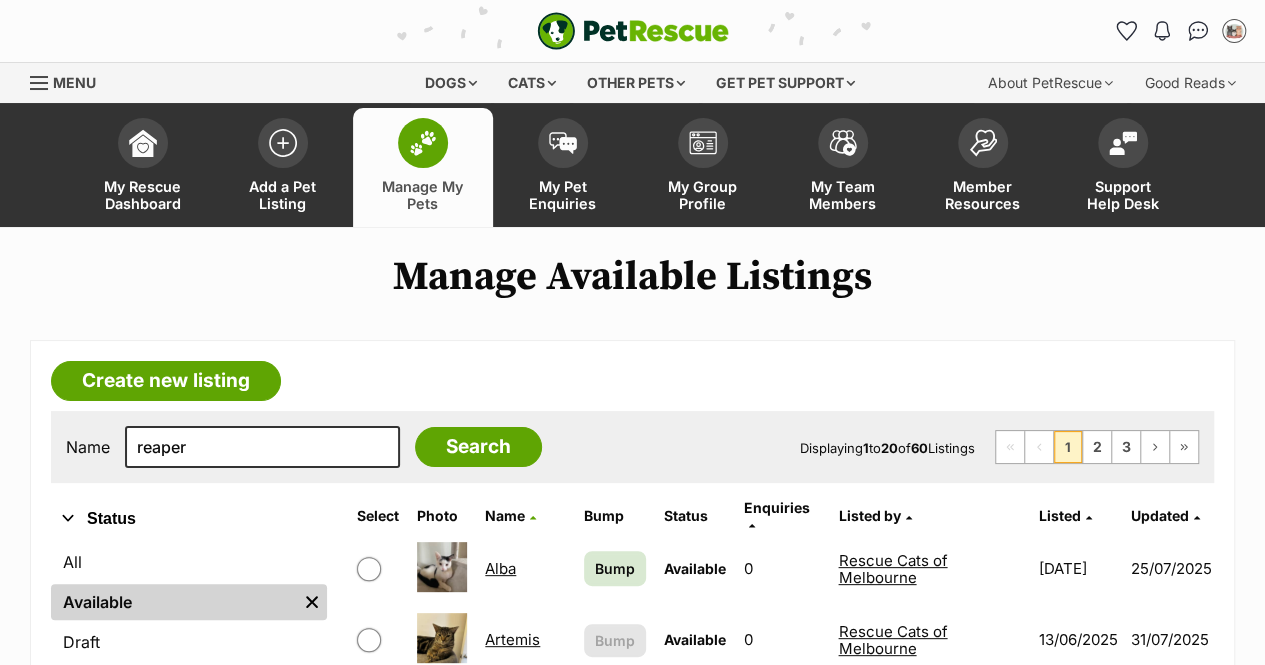 type on "reaper" 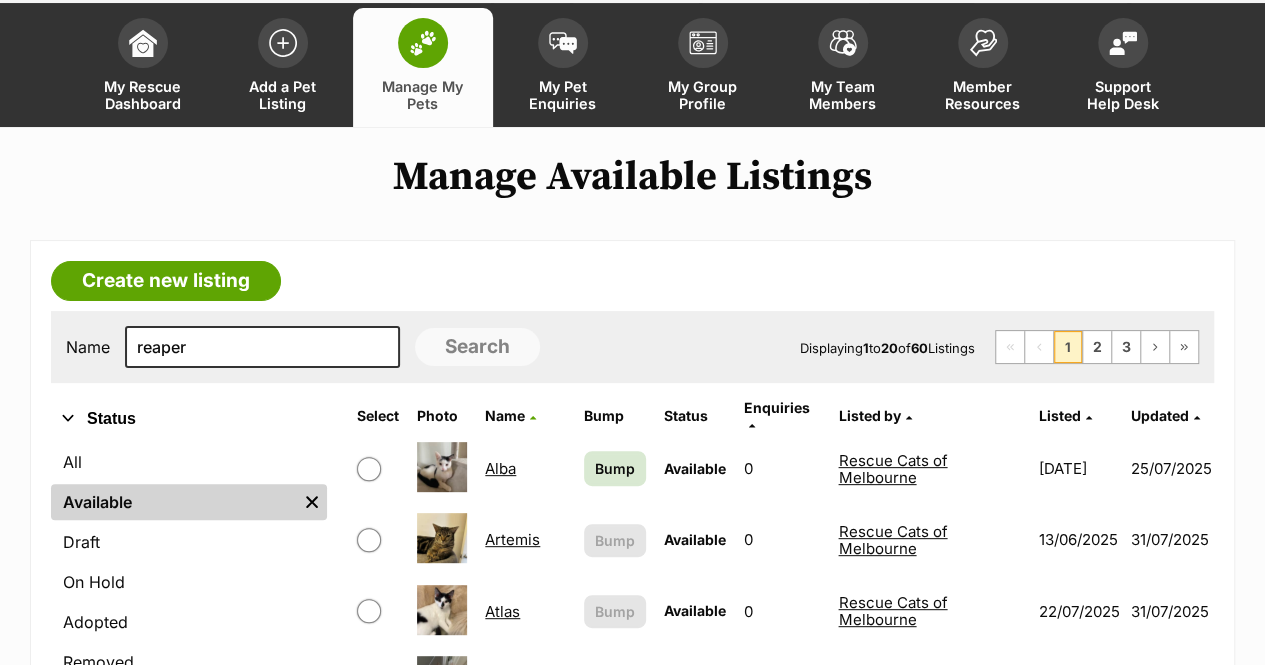 scroll, scrollTop: 200, scrollLeft: 0, axis: vertical 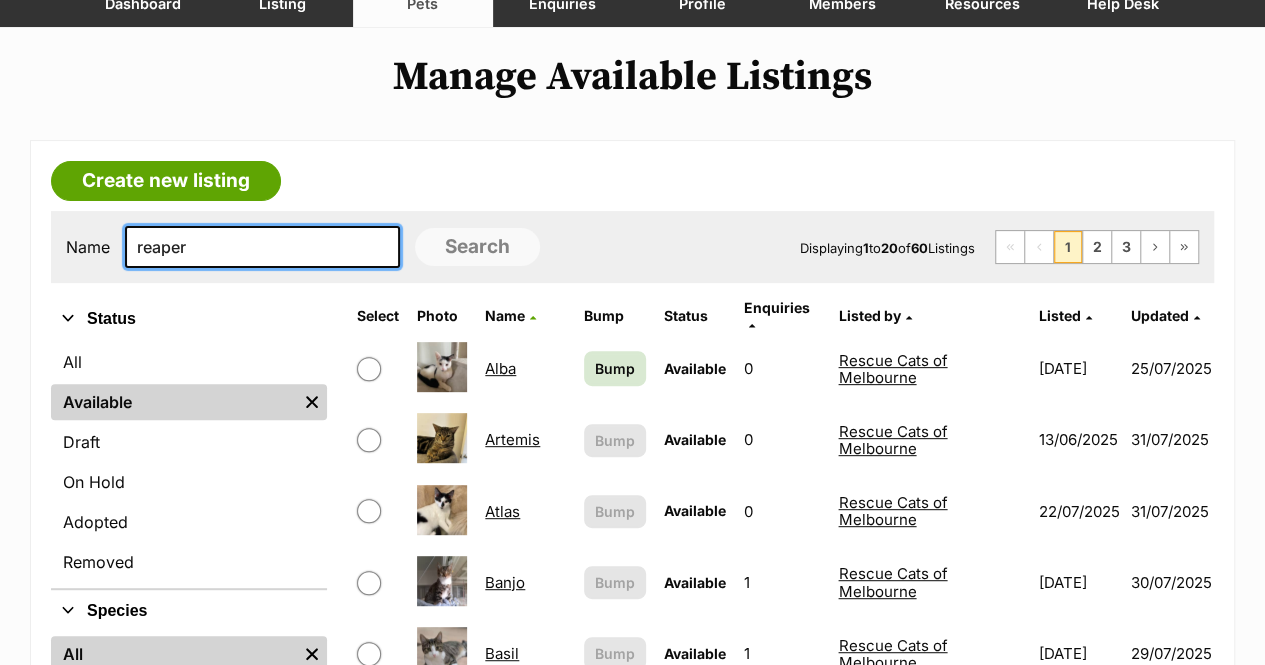 click on "reaper" at bounding box center (262, 247) 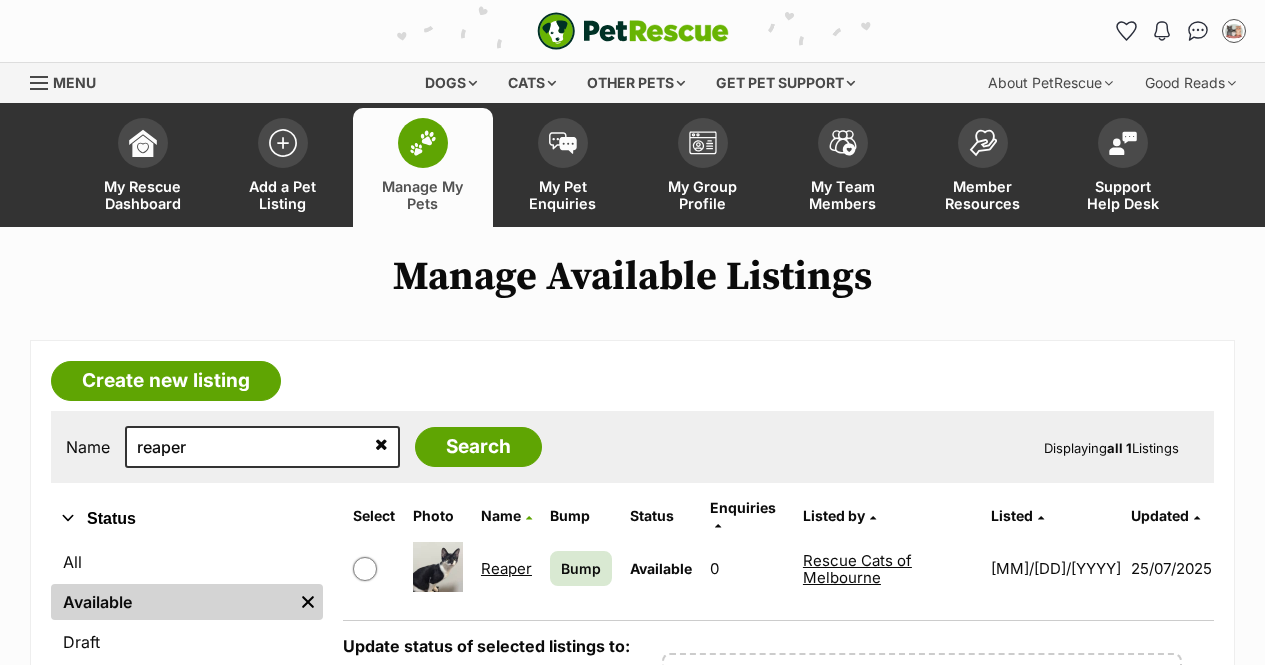 scroll, scrollTop: 0, scrollLeft: 0, axis: both 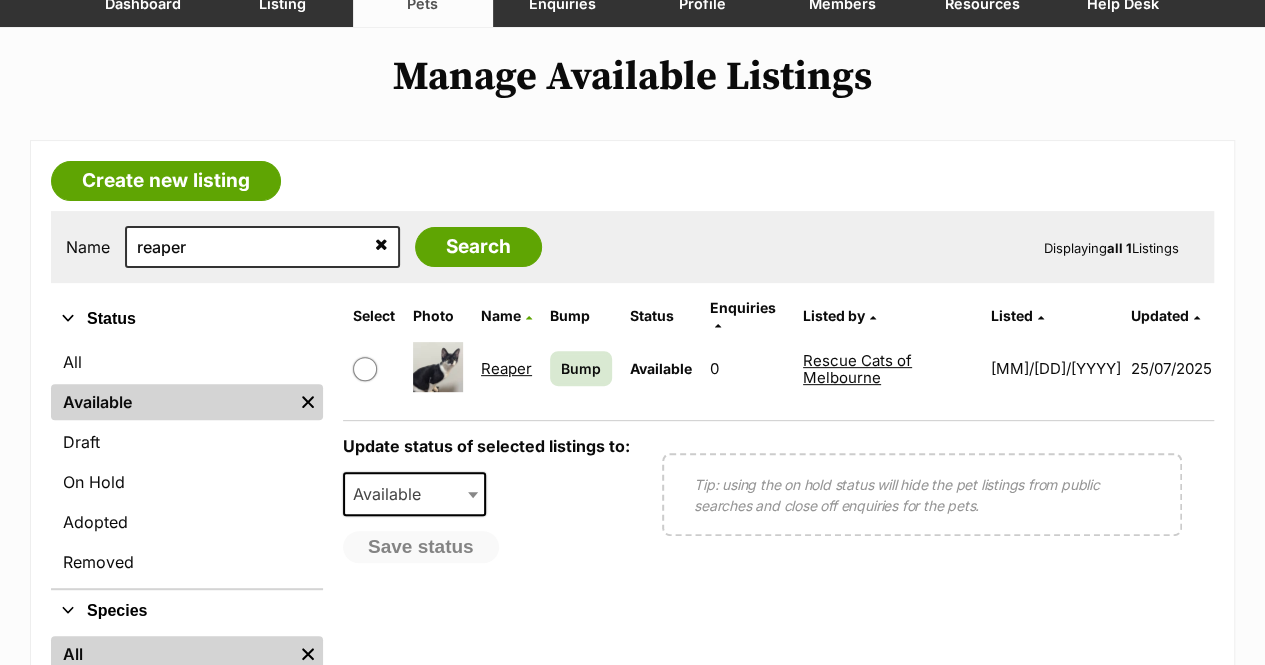 click on "Reaper" at bounding box center [506, 368] 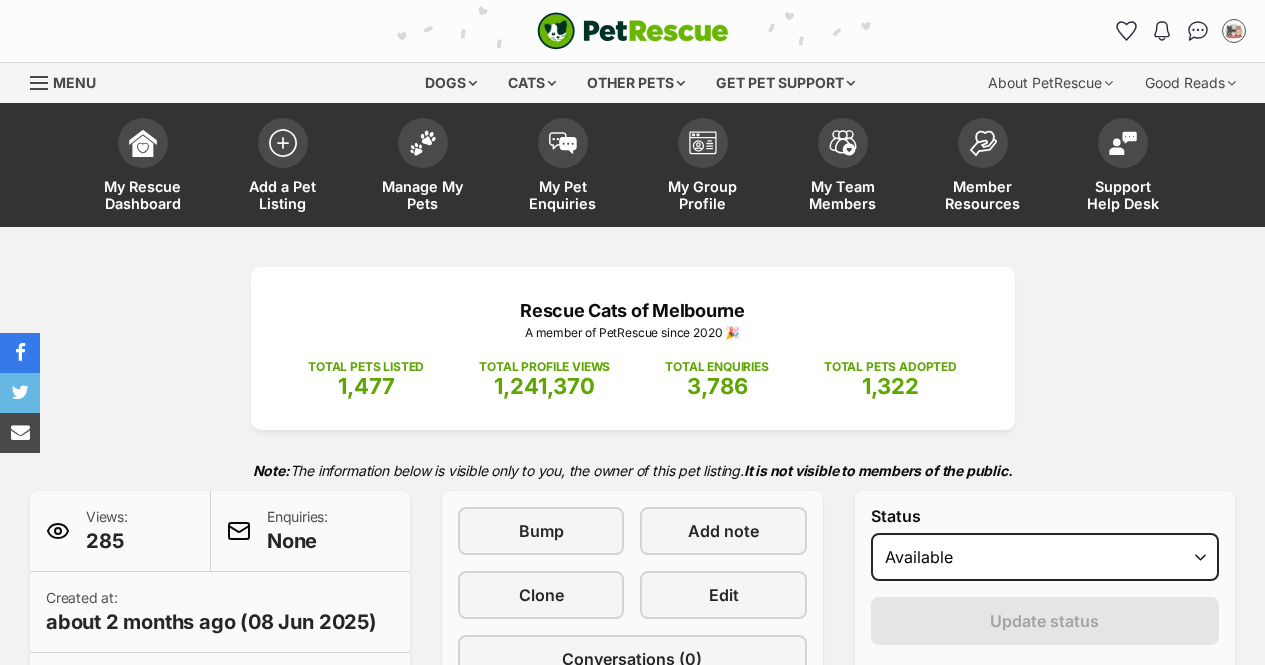 scroll, scrollTop: 0, scrollLeft: 0, axis: both 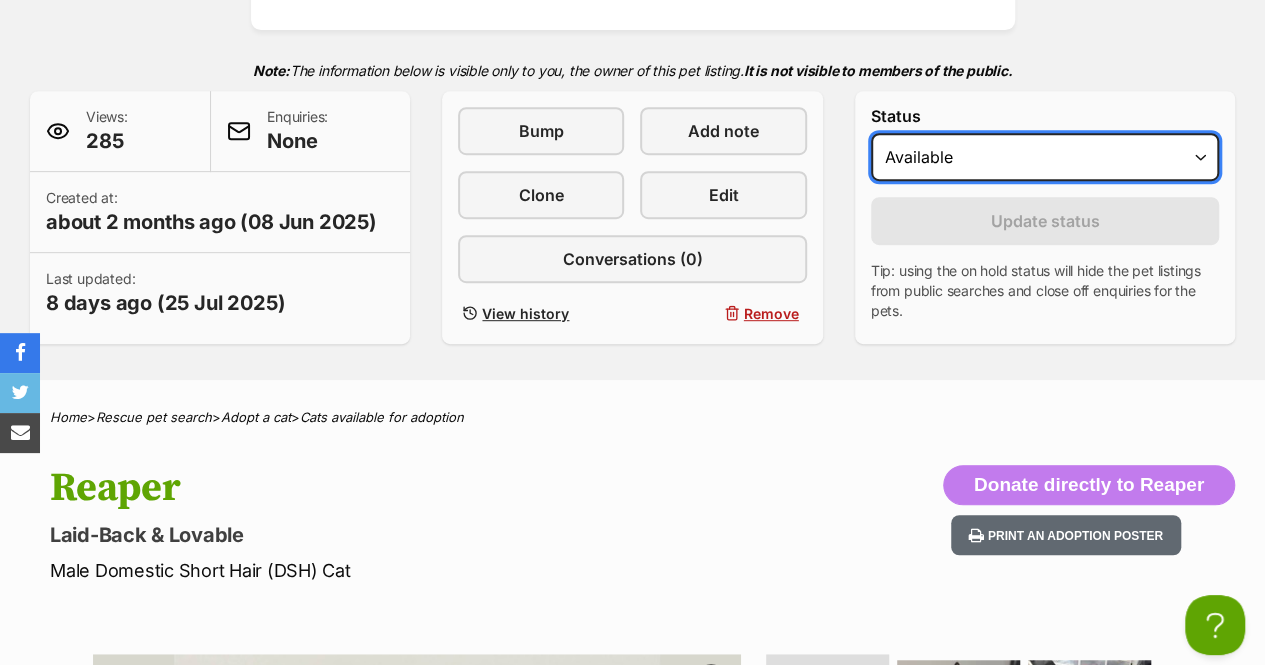click on "Draft
Available
On hold
Adopted" at bounding box center (1045, 157) 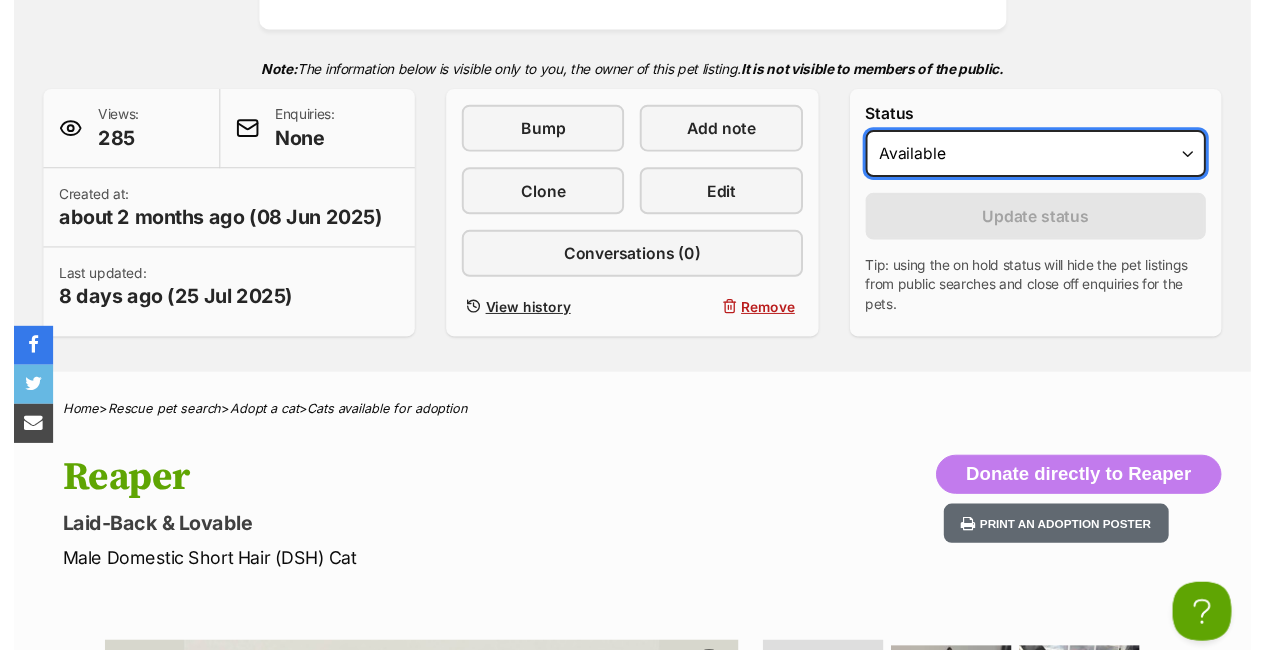 scroll, scrollTop: 0, scrollLeft: 0, axis: both 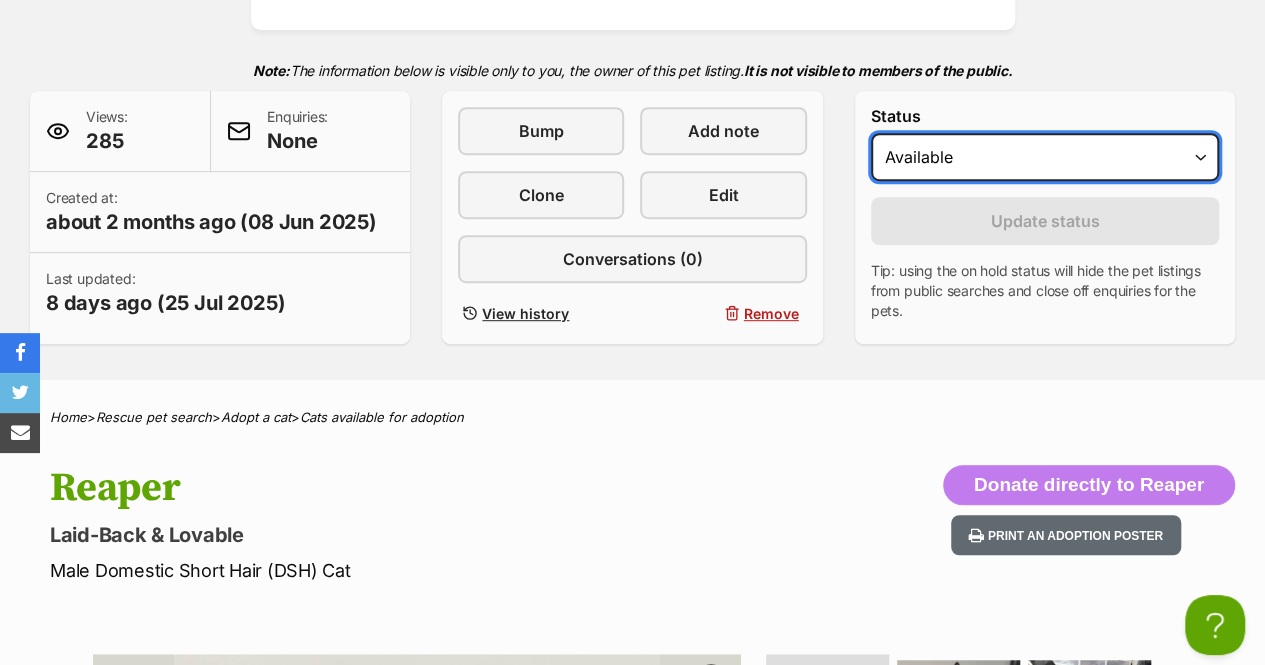 select on "rehomed" 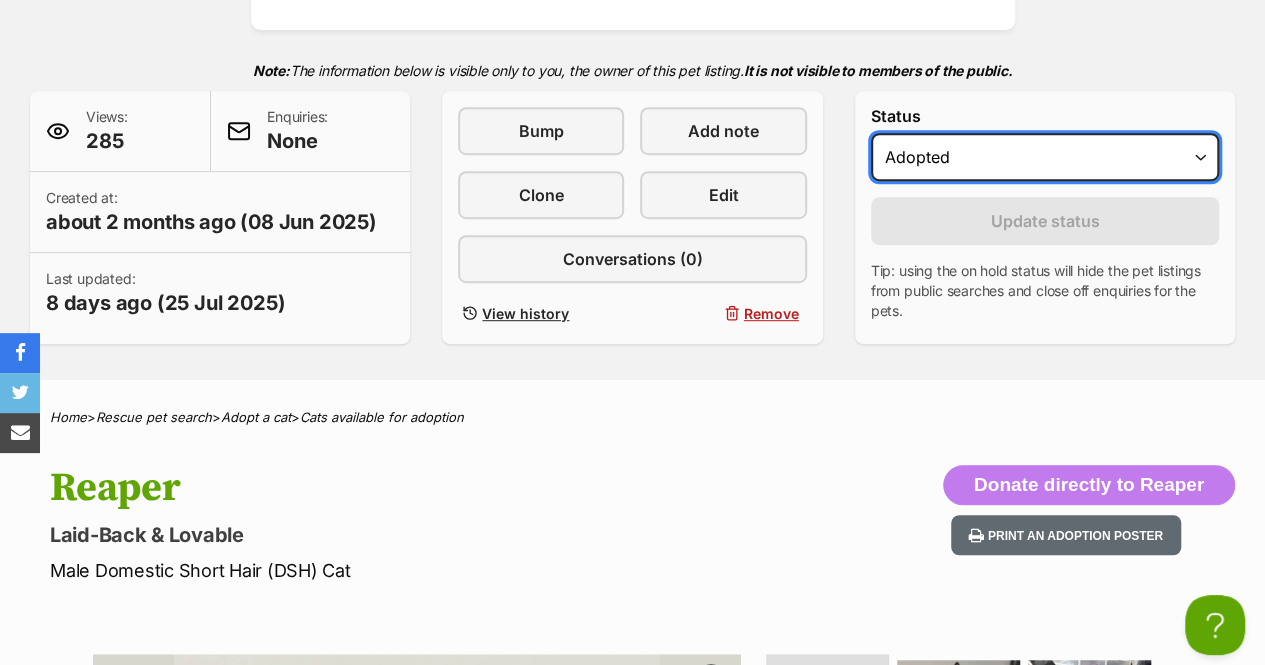 click on "Draft
Available
On hold
Adopted" at bounding box center (1045, 157) 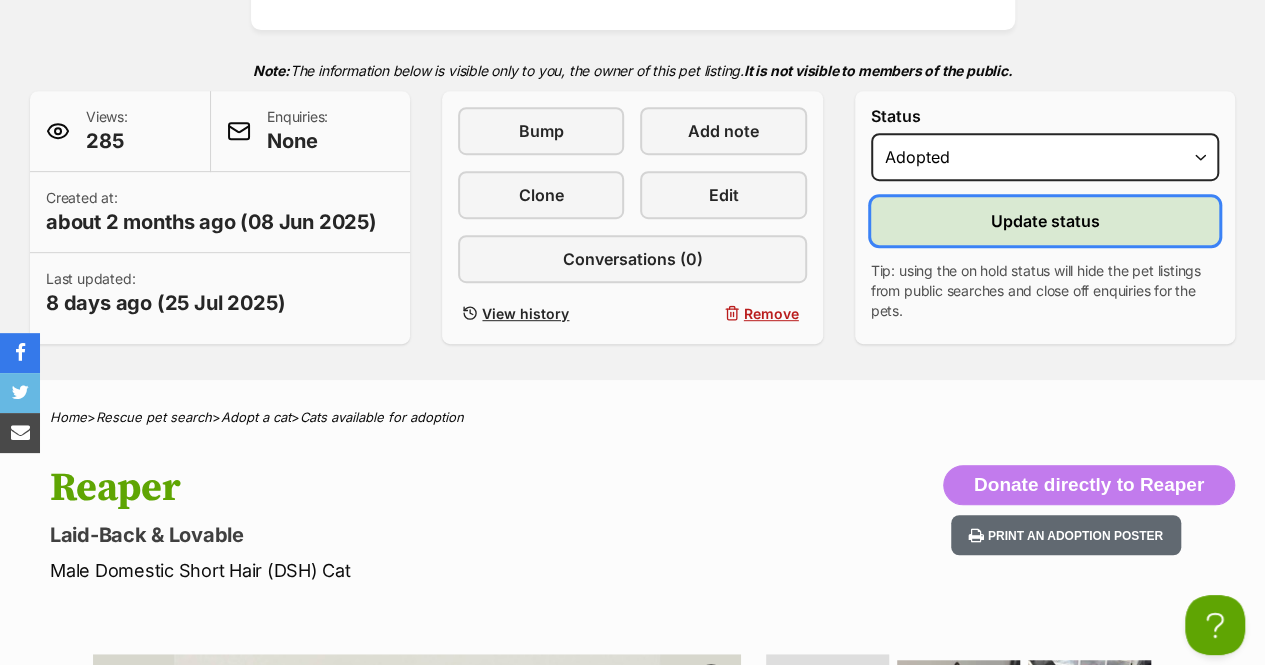 click on "Update status" at bounding box center (1044, 221) 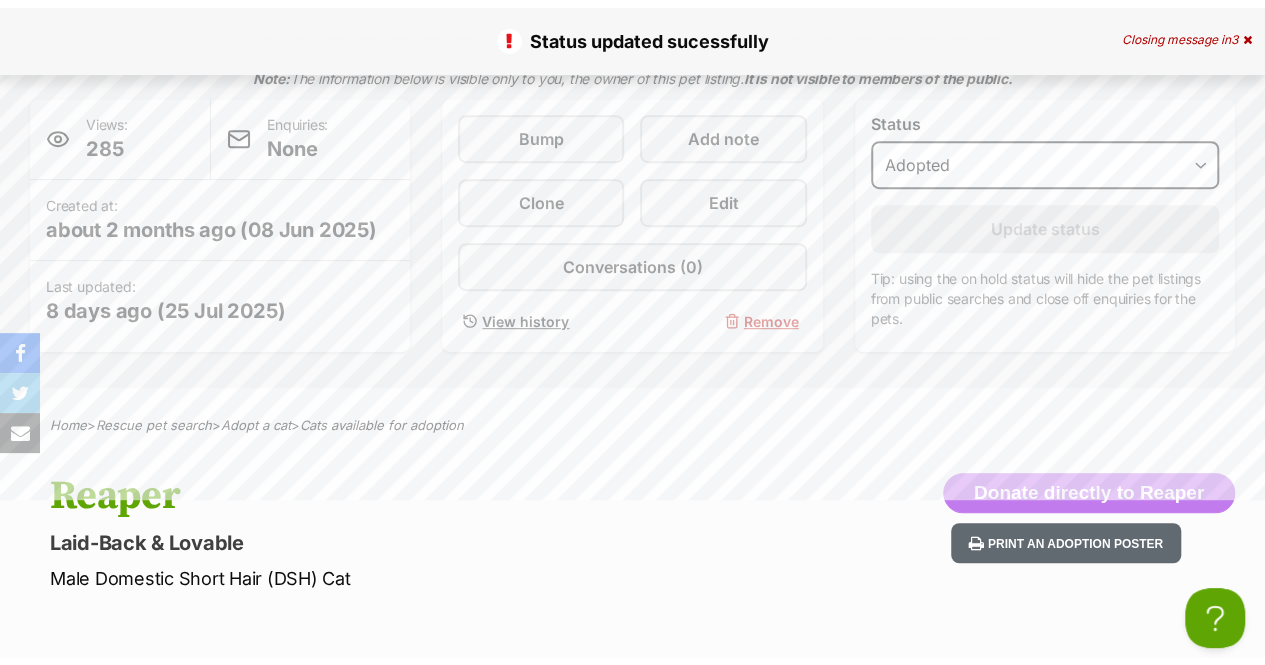 scroll, scrollTop: 0, scrollLeft: 0, axis: both 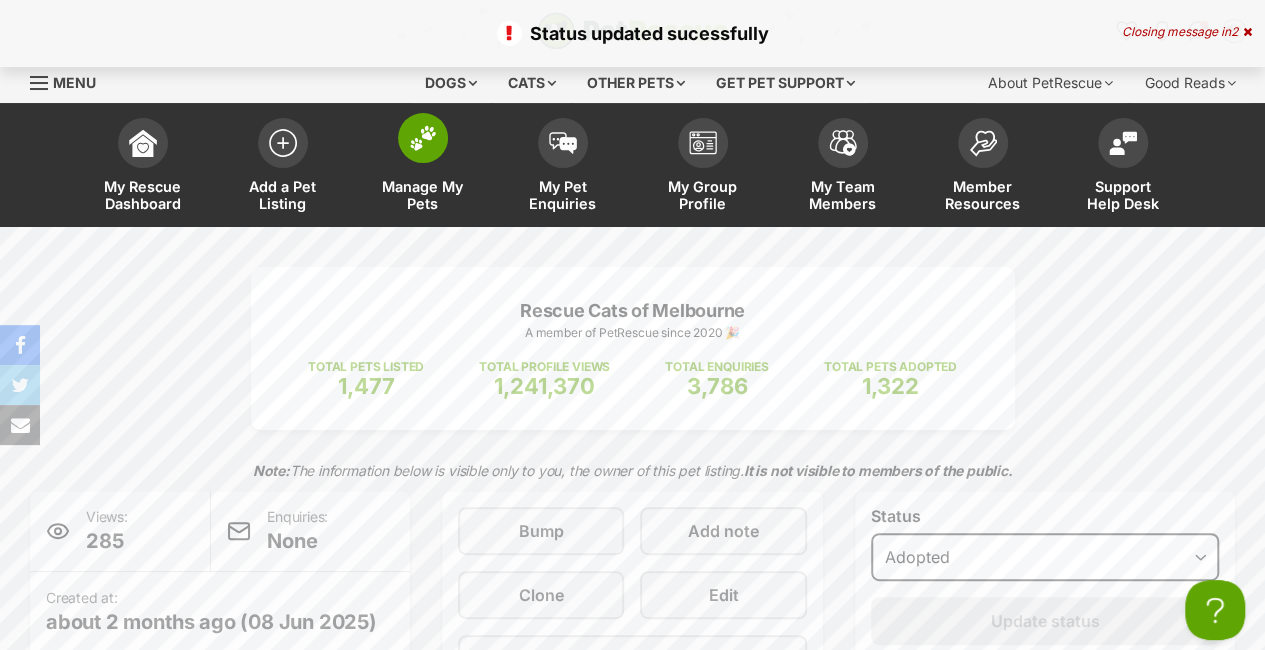 click at bounding box center (423, 138) 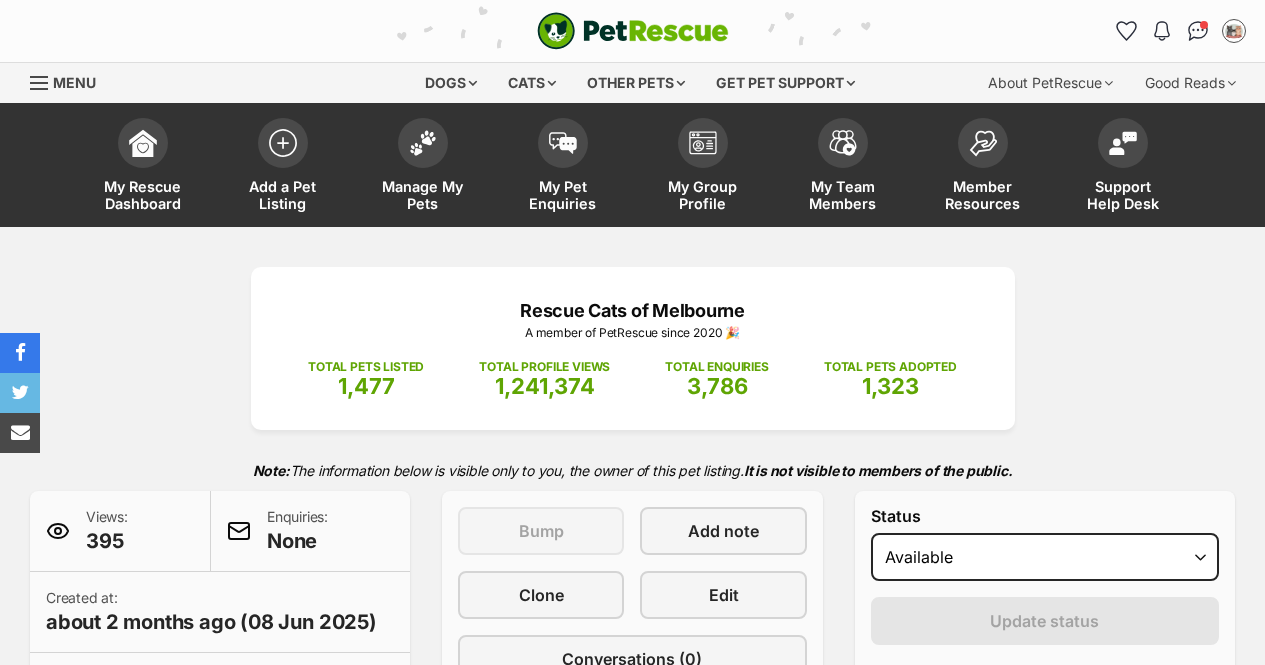 scroll, scrollTop: 0, scrollLeft: 0, axis: both 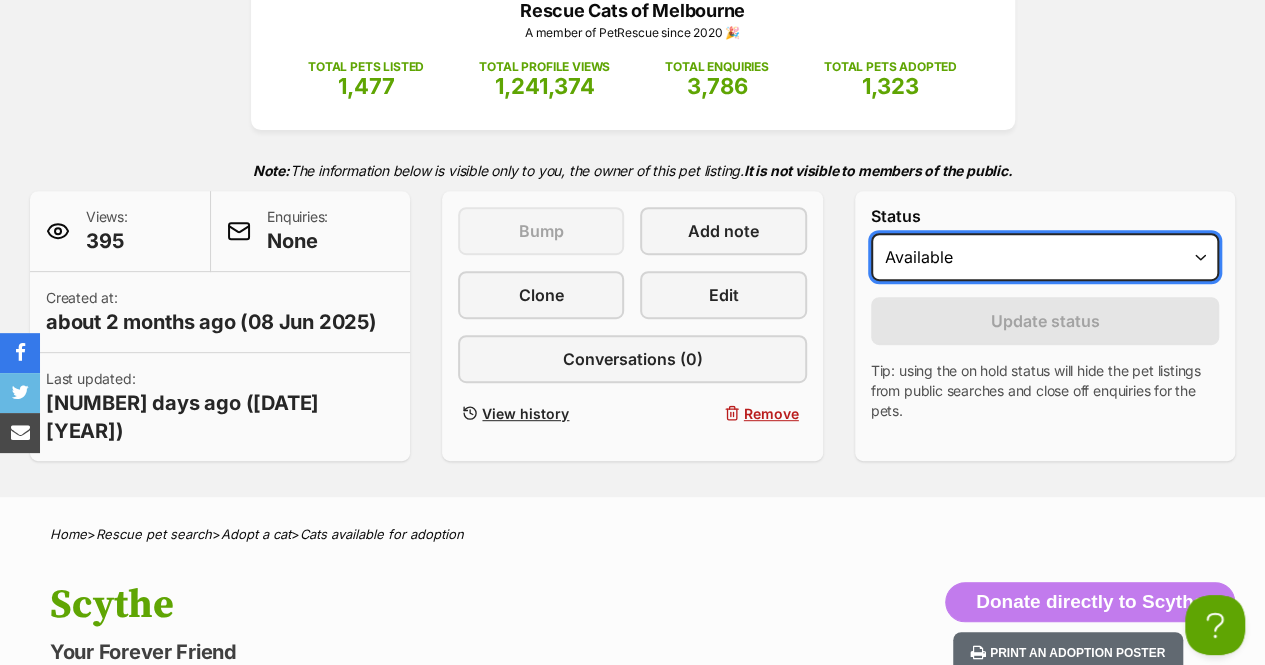 click on "Draft
Available
On hold
Adopted" at bounding box center (1045, 257) 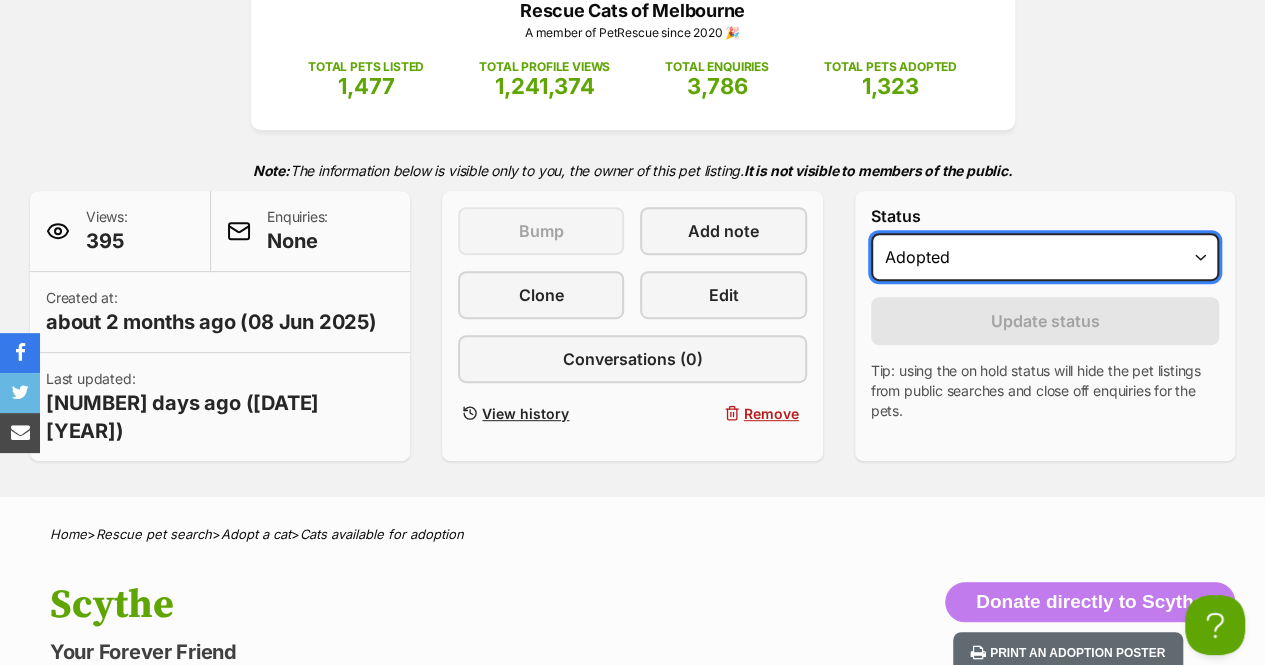 click on "Draft
Available
On hold
Adopted" at bounding box center [1045, 257] 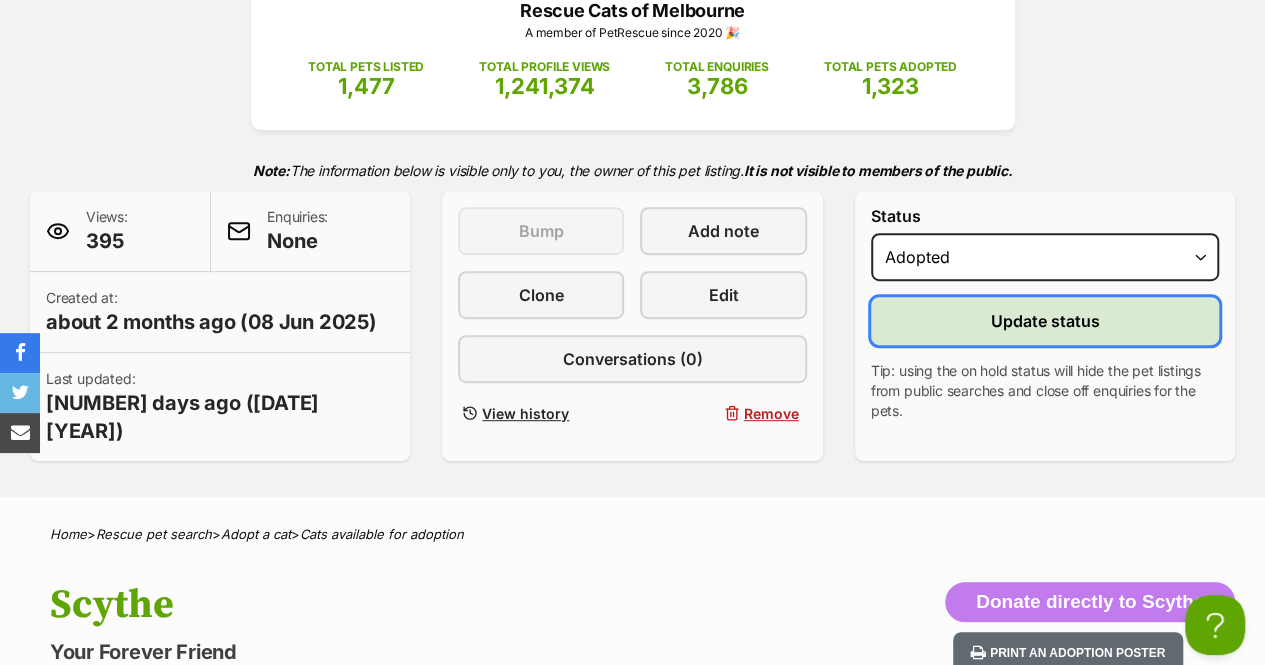 click on "Update status" at bounding box center [1044, 321] 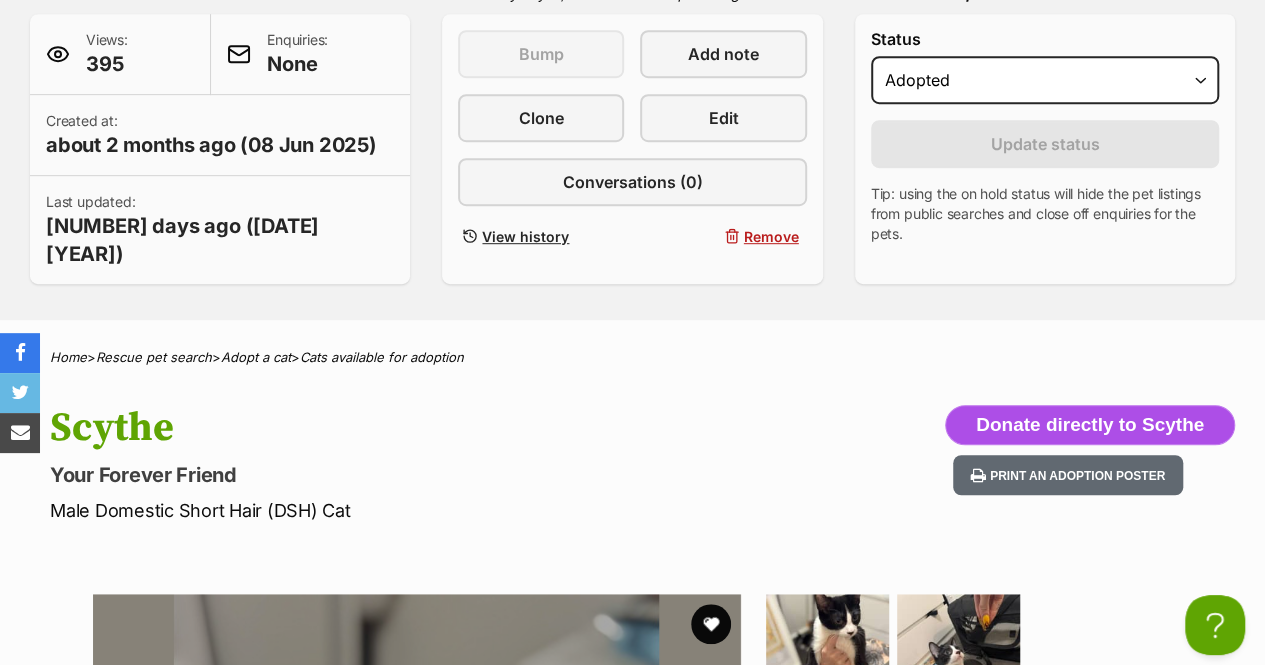 scroll, scrollTop: 0, scrollLeft: 0, axis: both 